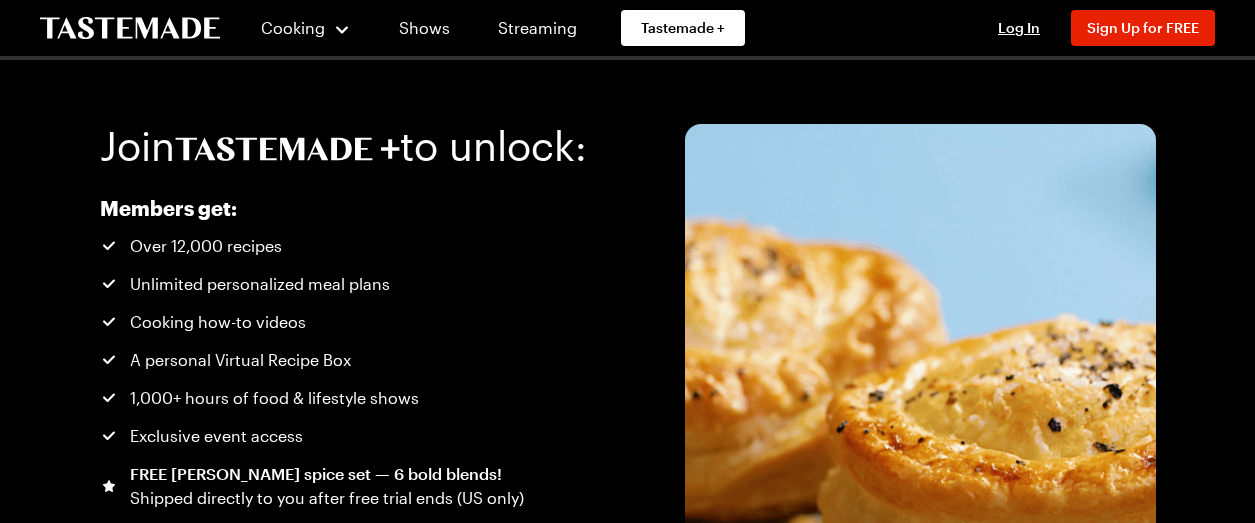 scroll, scrollTop: 0, scrollLeft: 0, axis: both 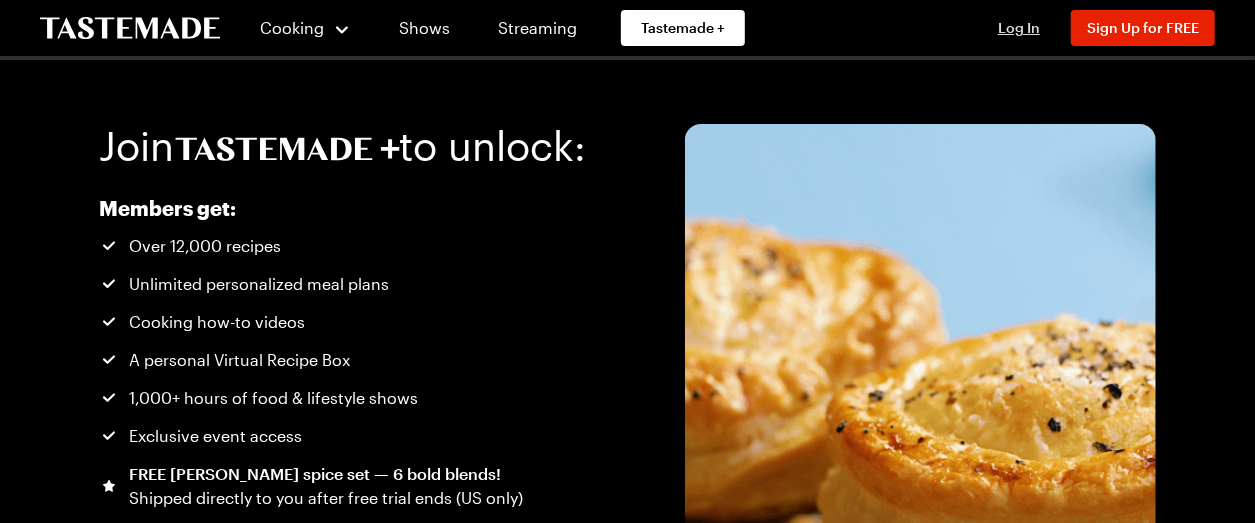 click on "Log In" at bounding box center (1019, 27) 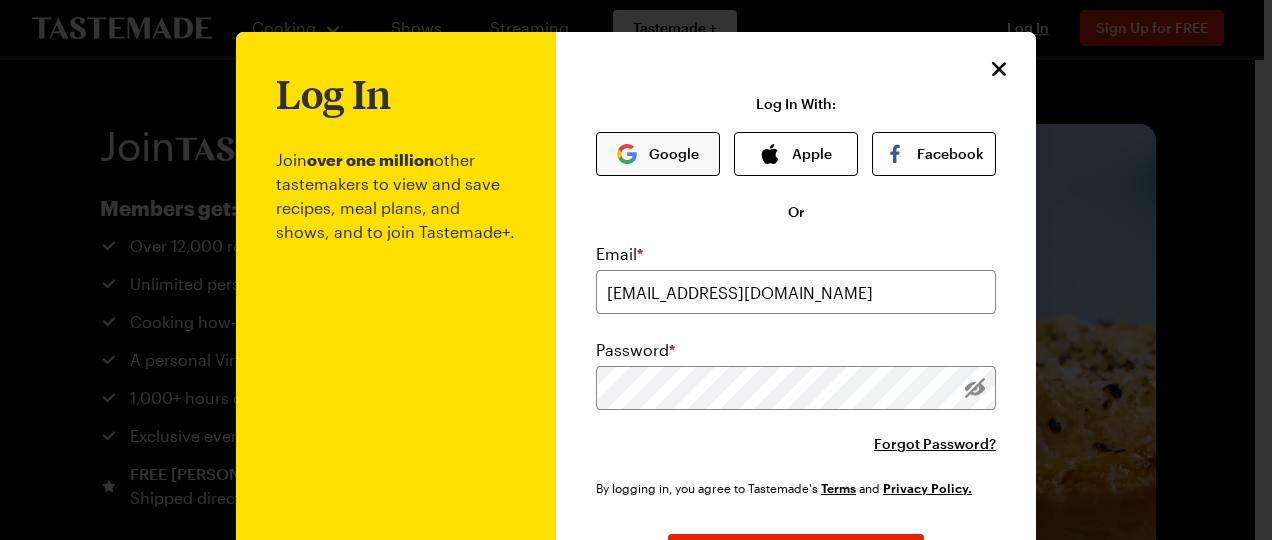 click on "Google" at bounding box center [658, 154] 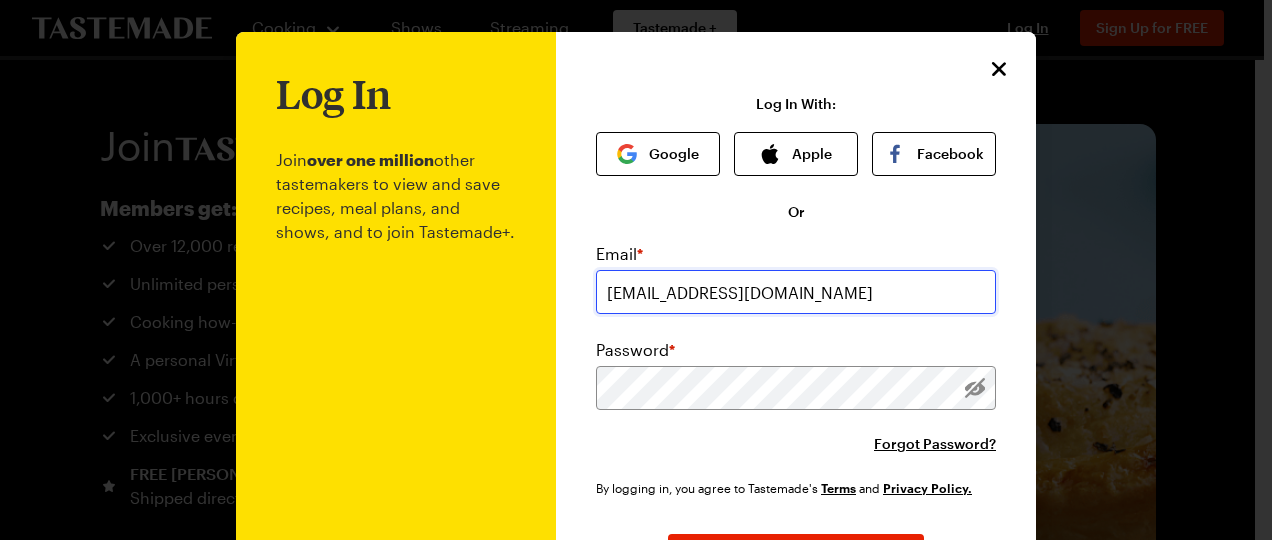 click on "amied0720@hotmail.com" at bounding box center (796, 292) 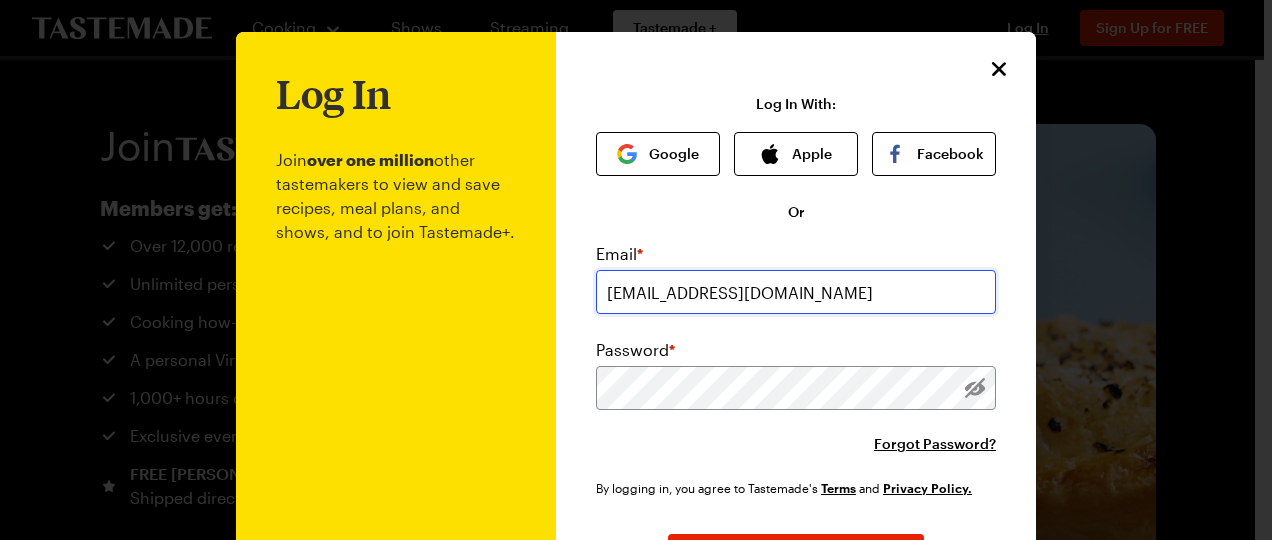 drag, startPoint x: 829, startPoint y: 306, endPoint x: 528, endPoint y: 260, distance: 304.49466 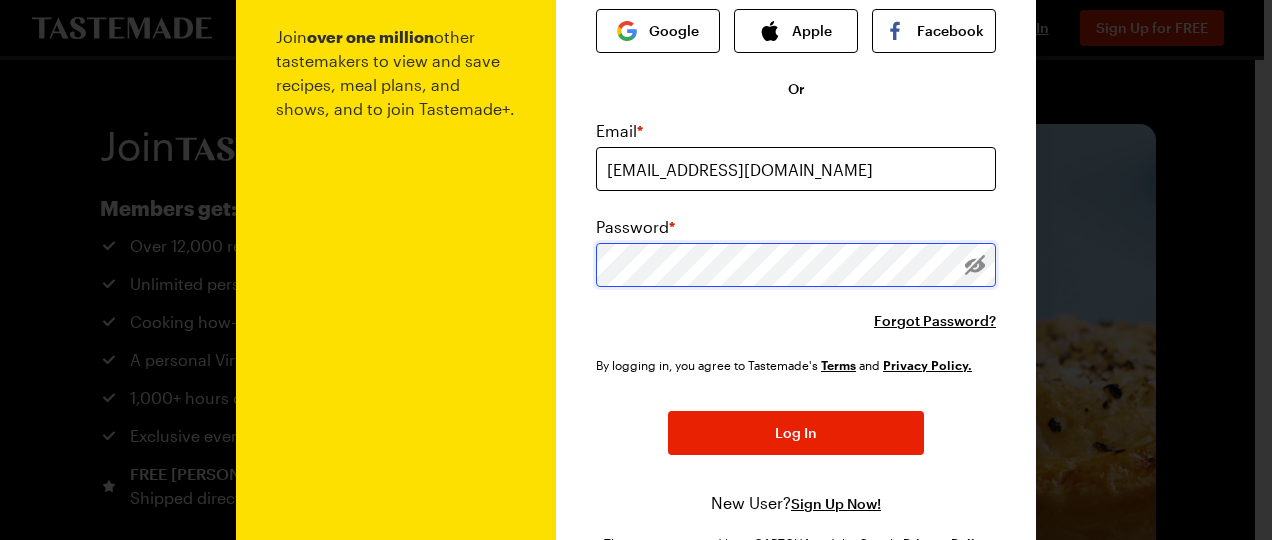 scroll, scrollTop: 127, scrollLeft: 0, axis: vertical 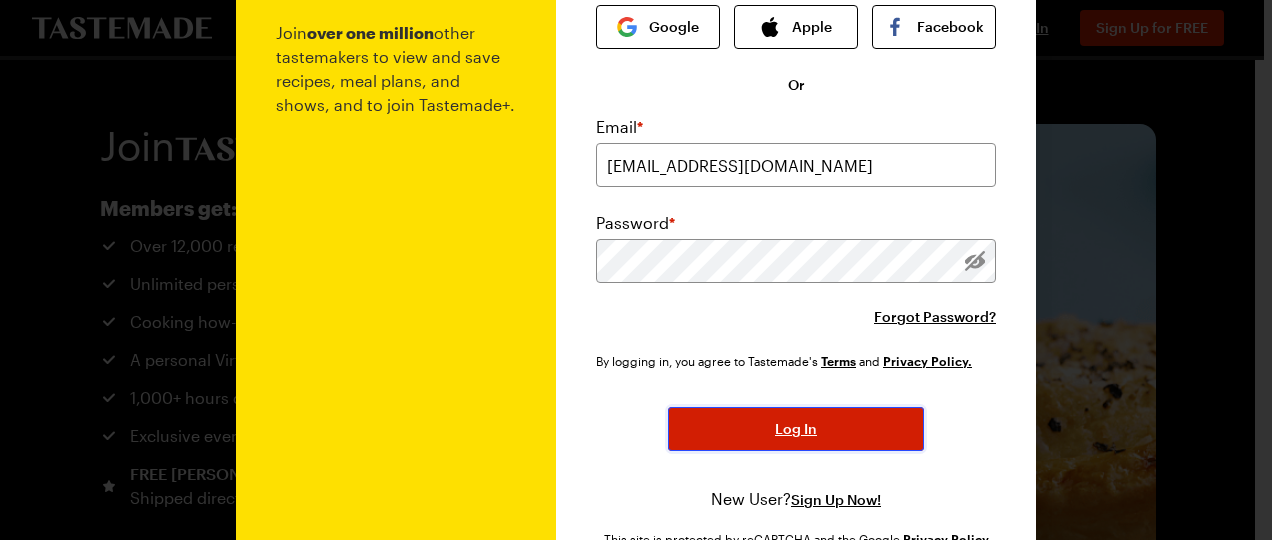 click on "Log In" at bounding box center (796, 429) 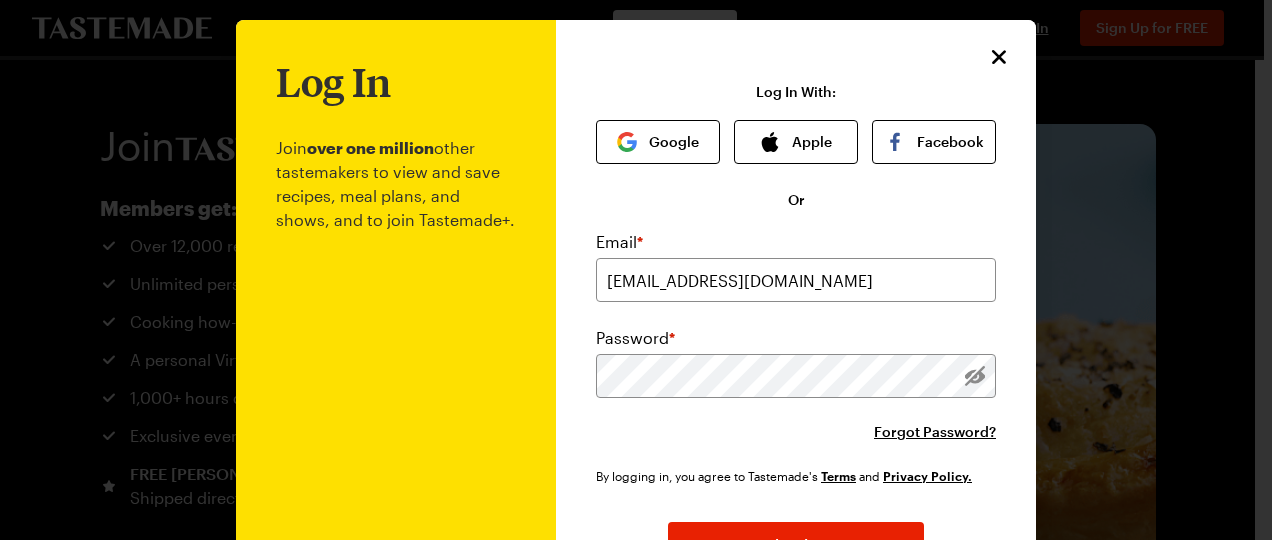 scroll, scrollTop: 11, scrollLeft: 0, axis: vertical 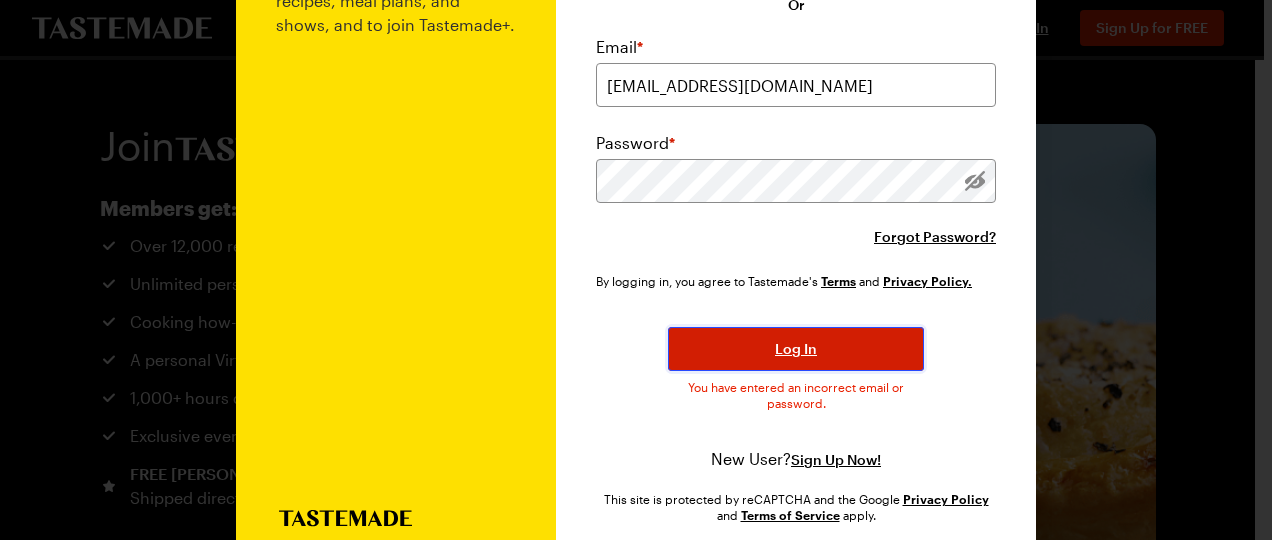 click on "Log In" at bounding box center (796, 349) 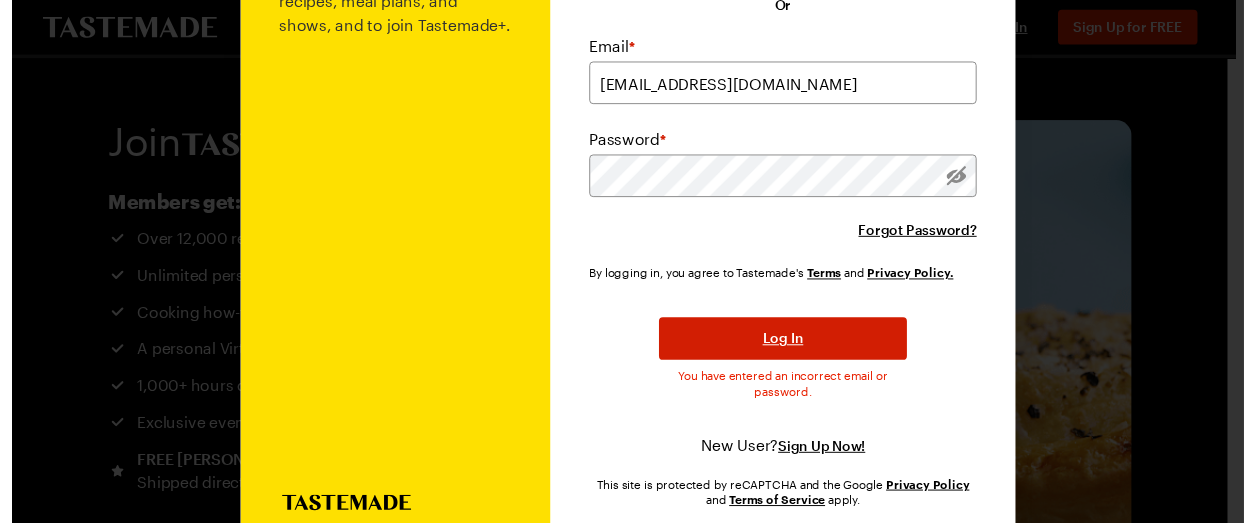 scroll, scrollTop: 0, scrollLeft: 0, axis: both 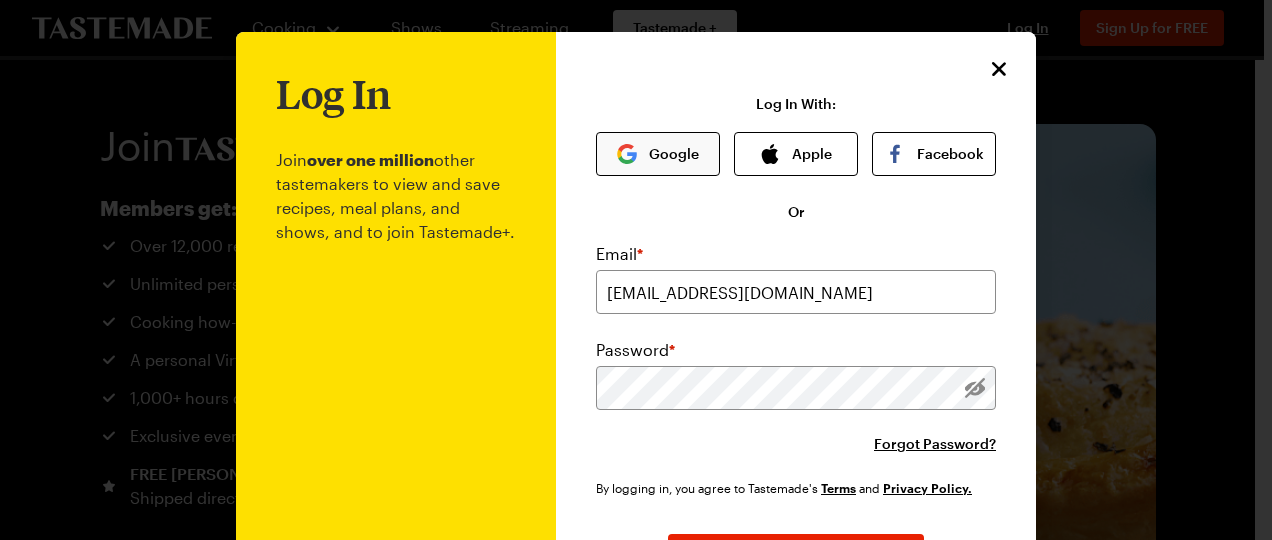 click on "Google" at bounding box center (658, 154) 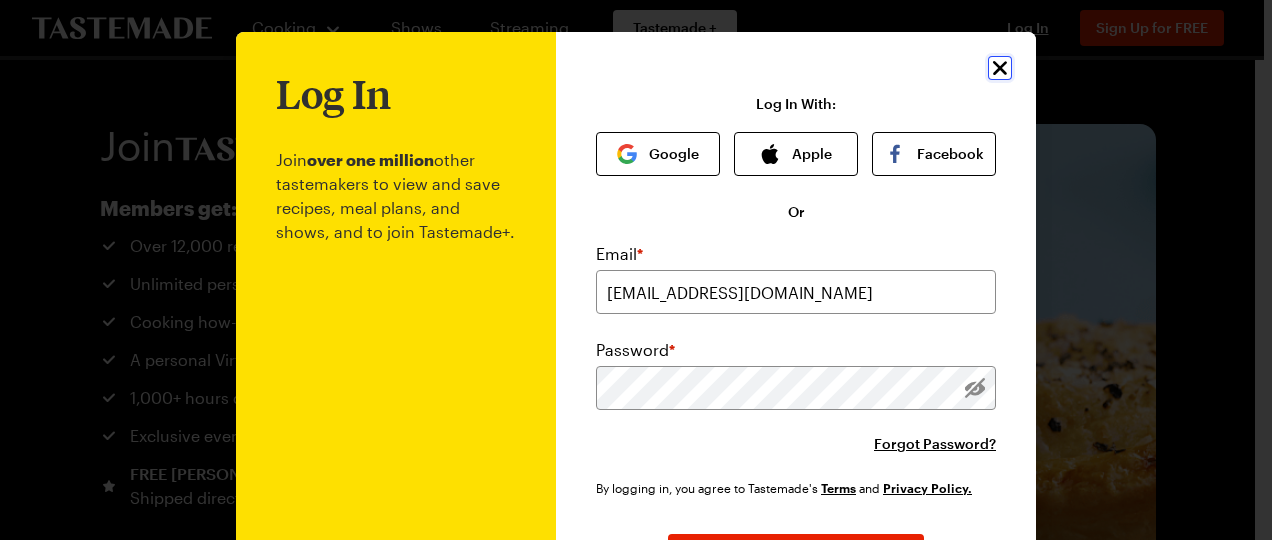click 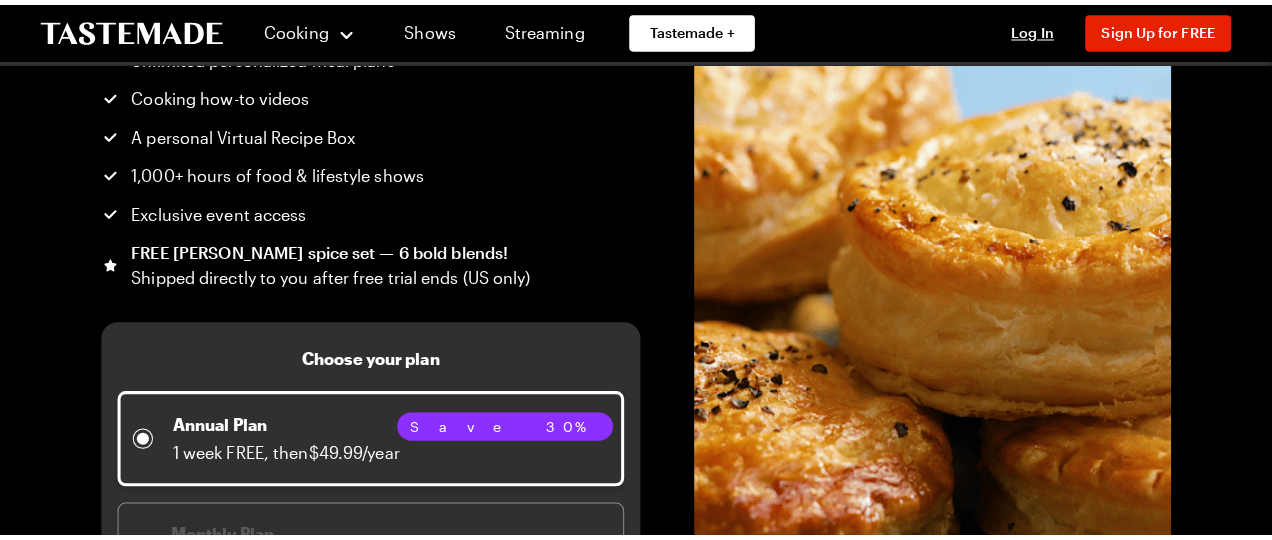 scroll, scrollTop: 0, scrollLeft: 0, axis: both 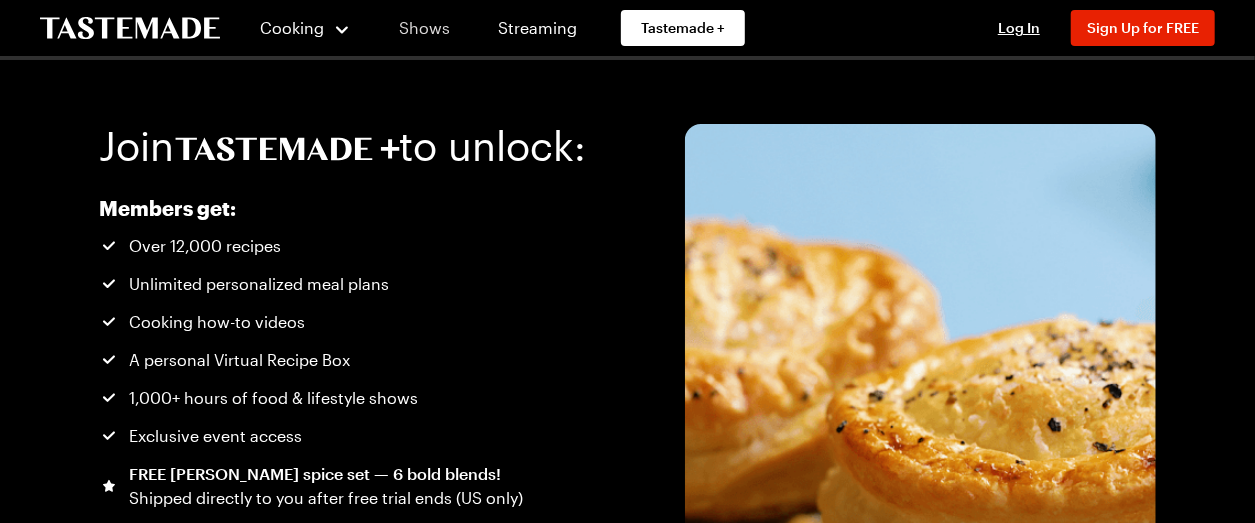 click on "Shows" at bounding box center (424, 28) 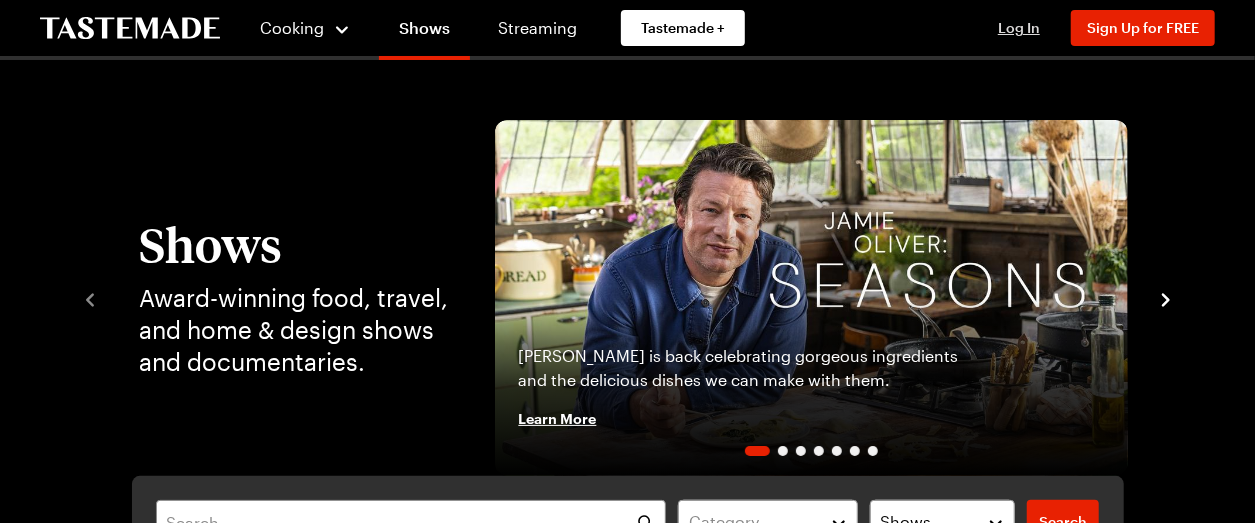click on "Log In" at bounding box center [1019, 27] 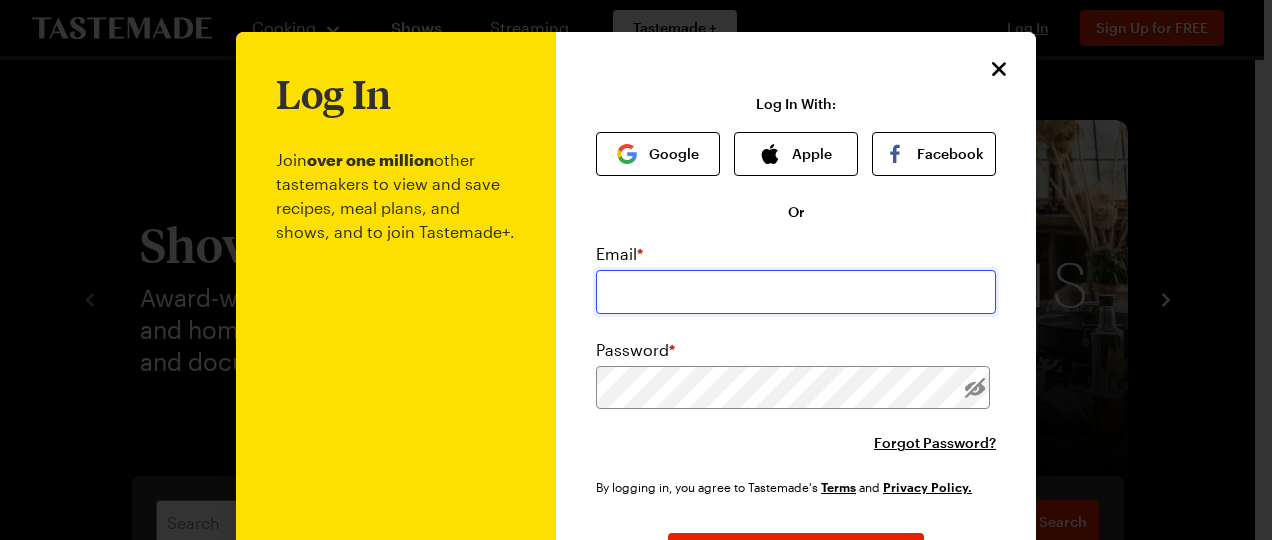 type on "amied0720@hotmail.com" 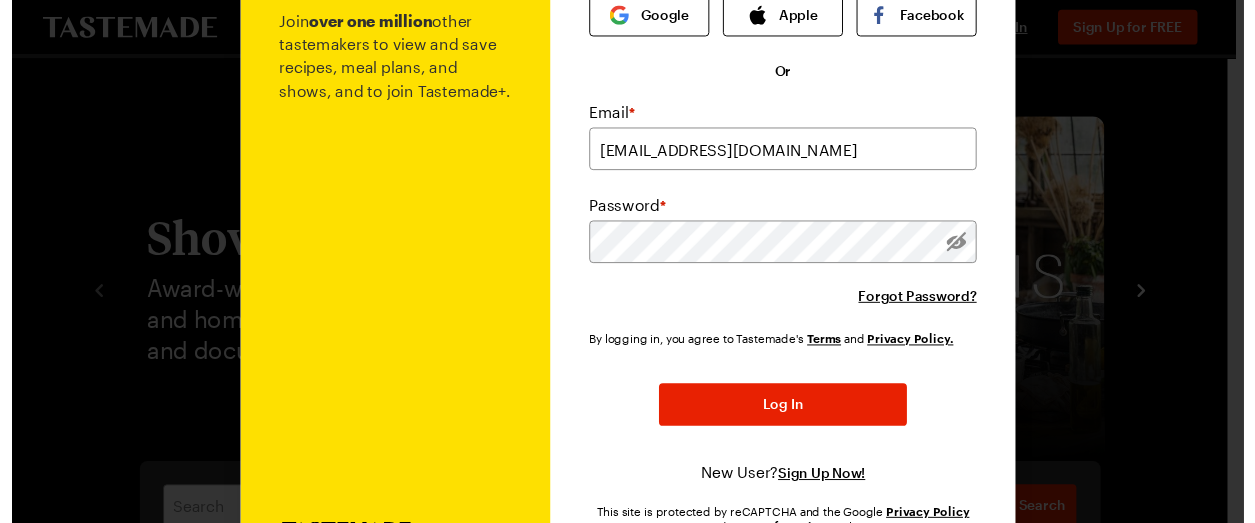 scroll, scrollTop: 139, scrollLeft: 0, axis: vertical 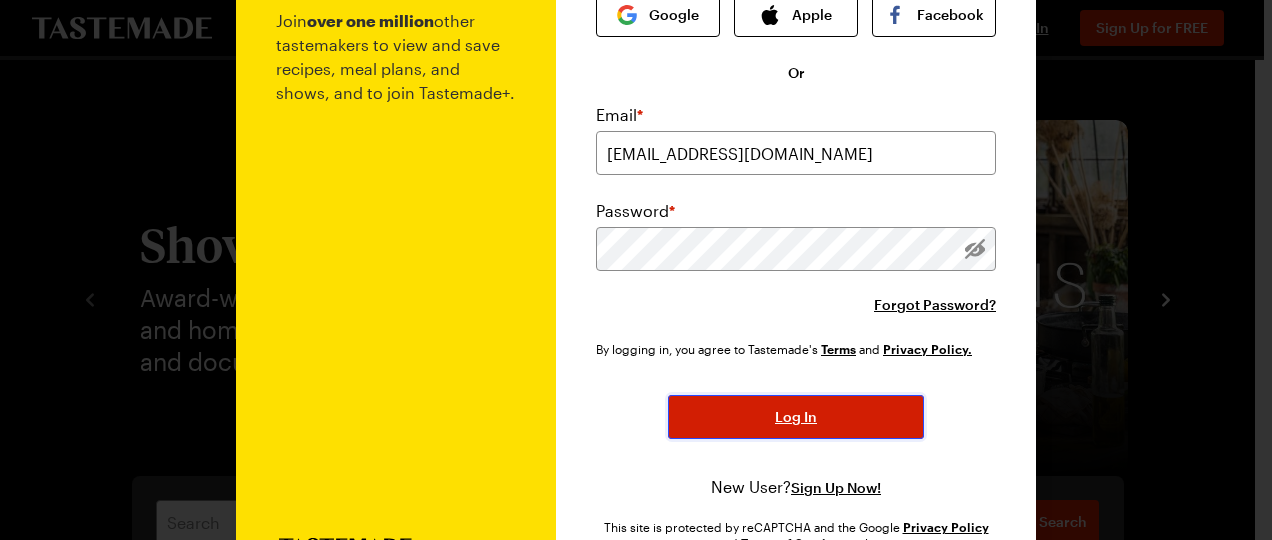 click on "Log In" at bounding box center (796, 417) 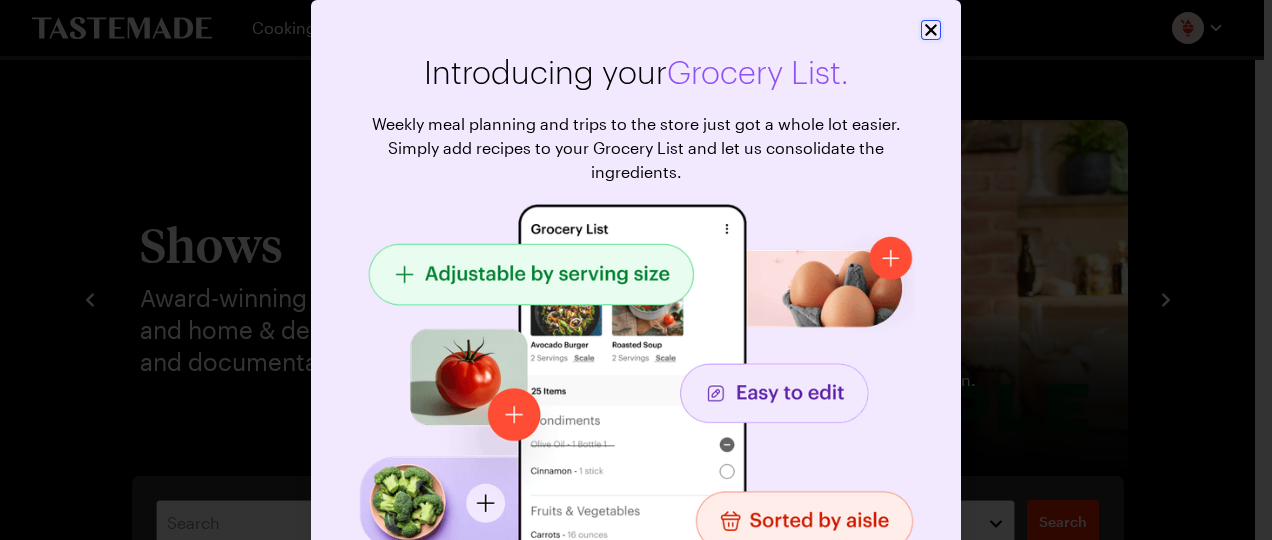 click 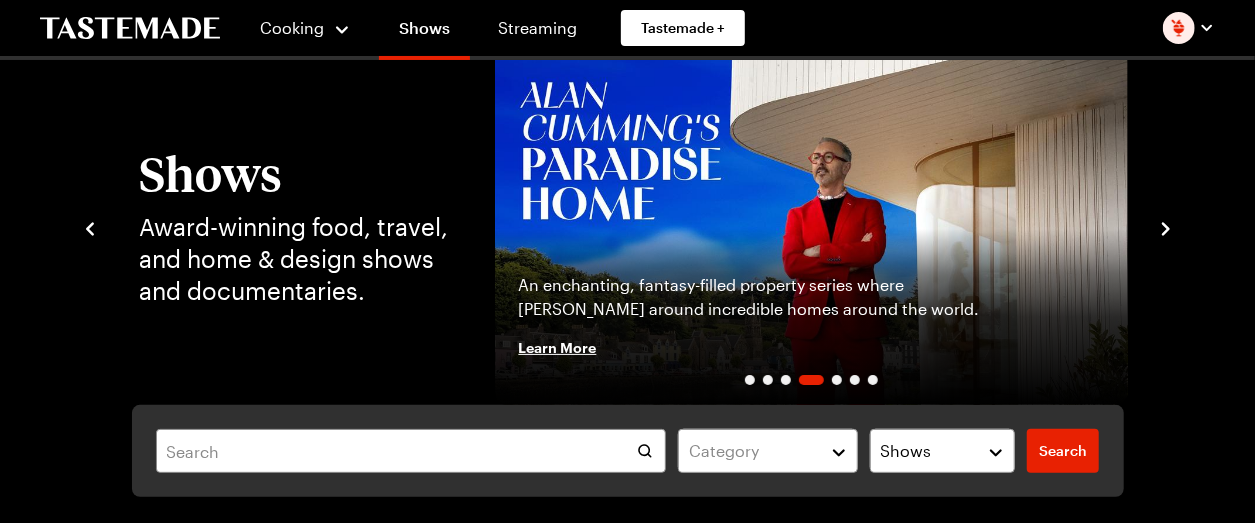 scroll, scrollTop: 71, scrollLeft: 8, axis: both 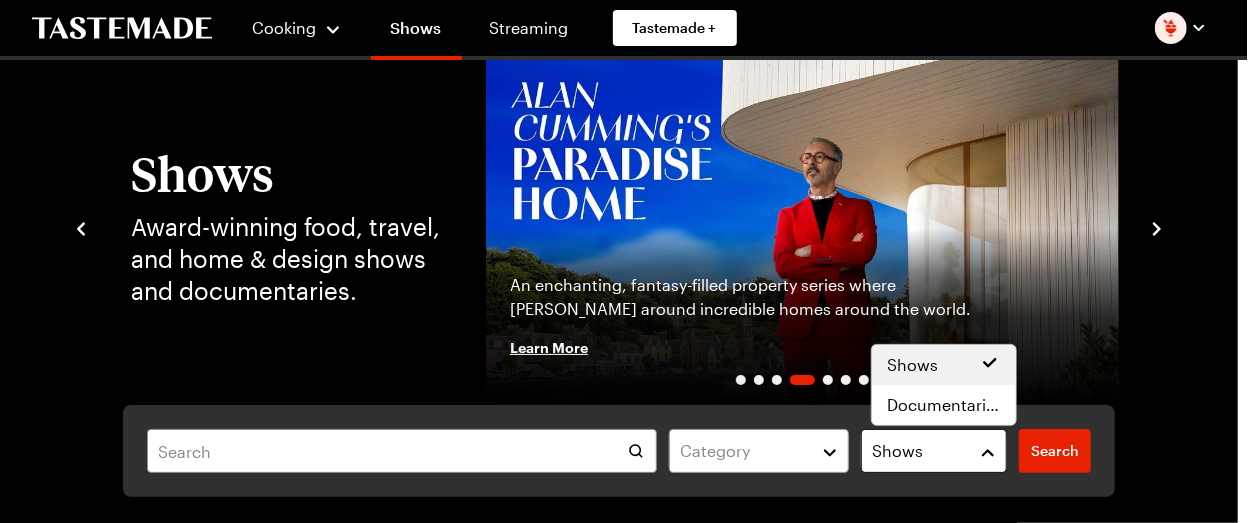click on "Shows" at bounding box center (934, 451) 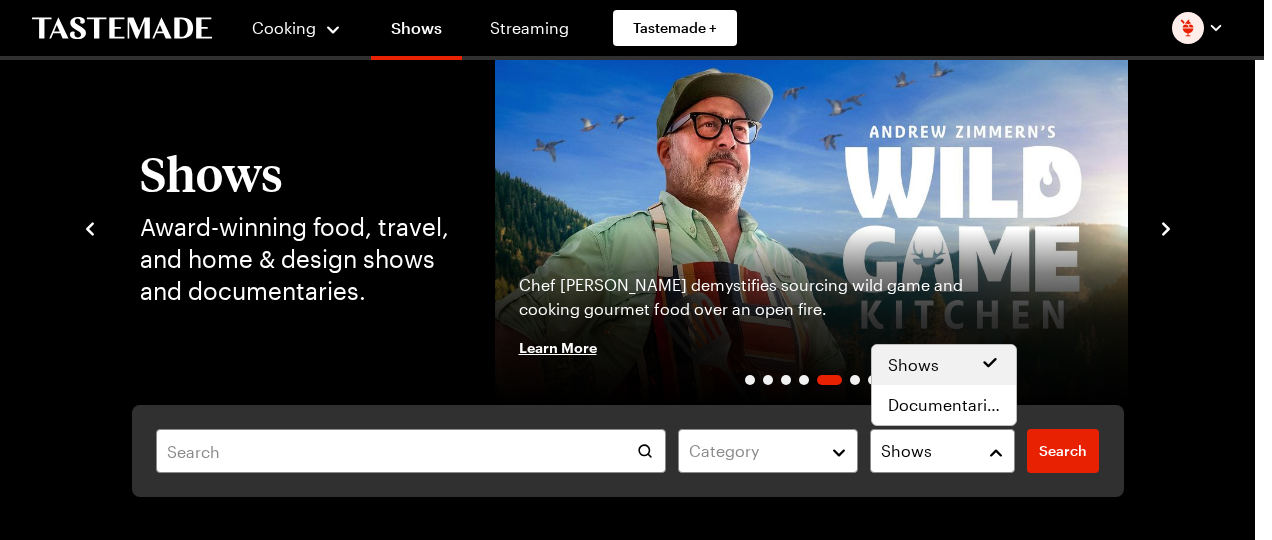 click on "Shows" at bounding box center [913, 365] 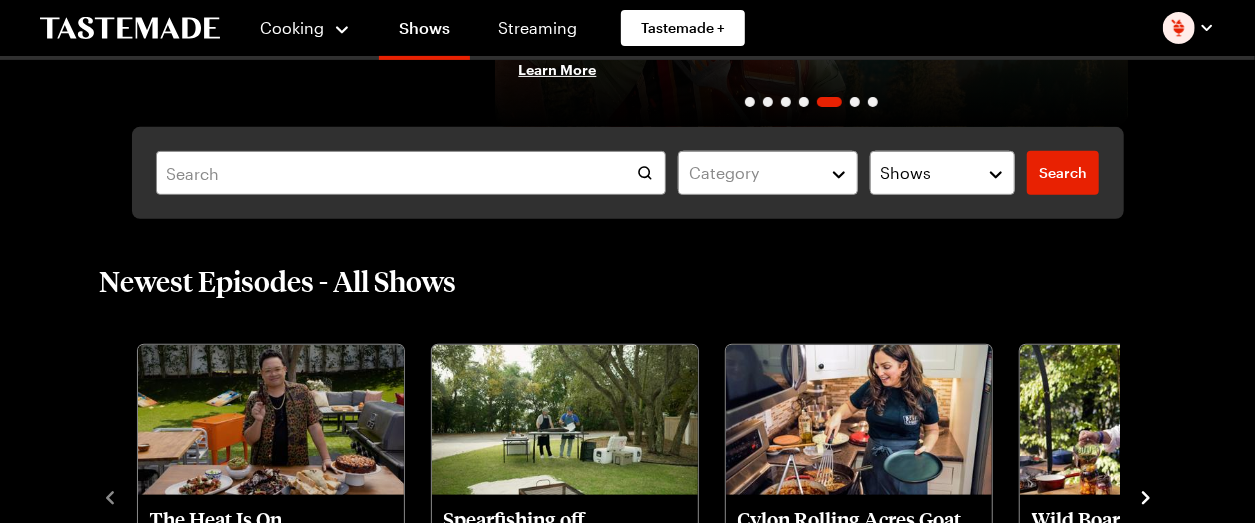 scroll, scrollTop: 474, scrollLeft: 0, axis: vertical 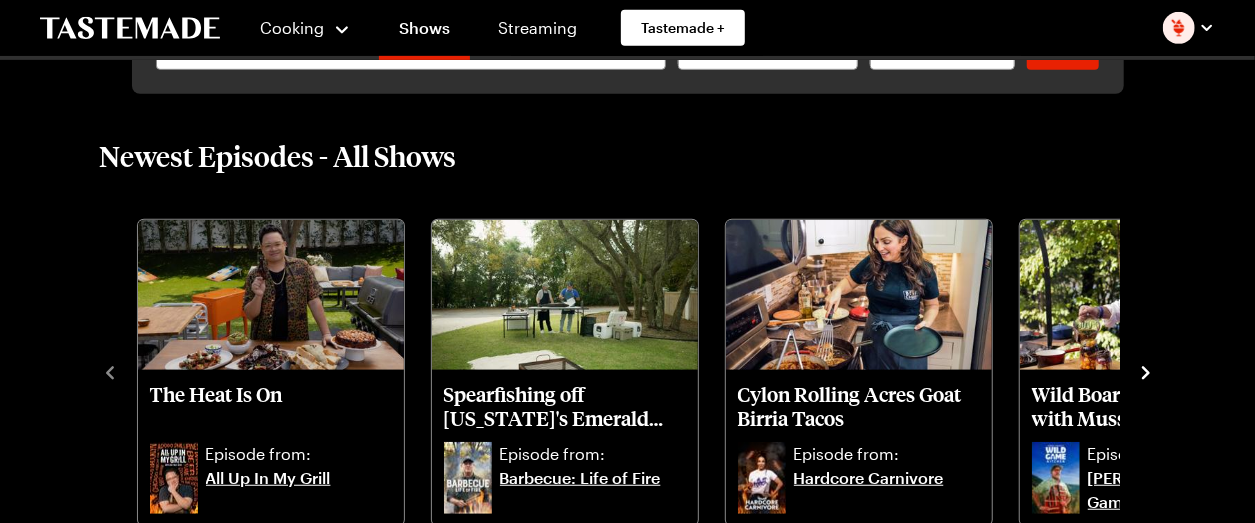 click at bounding box center (859, 295) 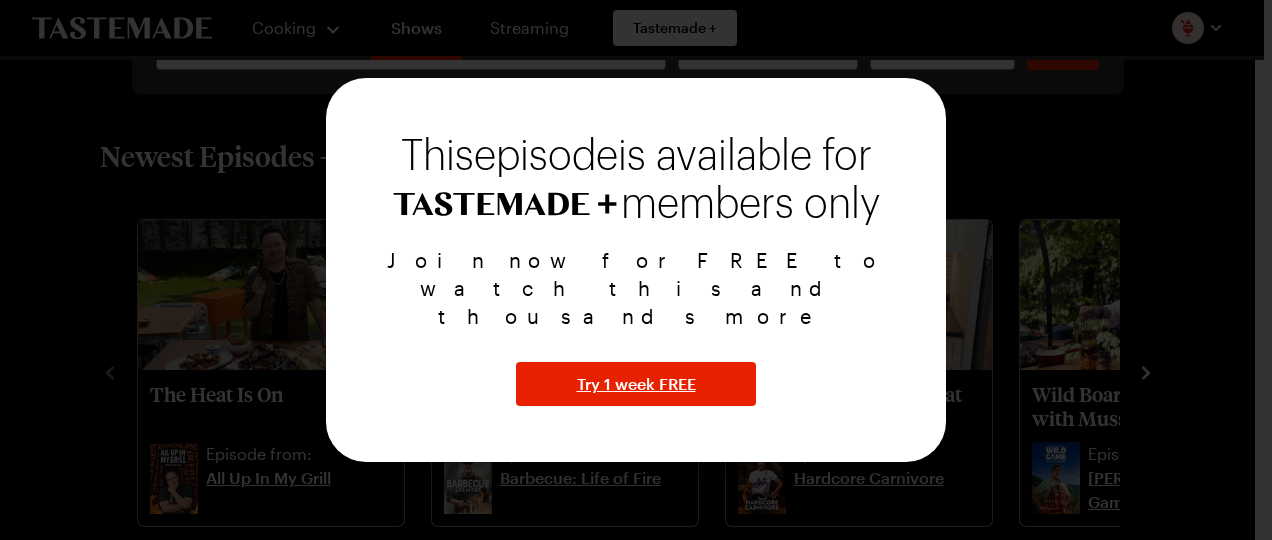 click at bounding box center (636, 270) 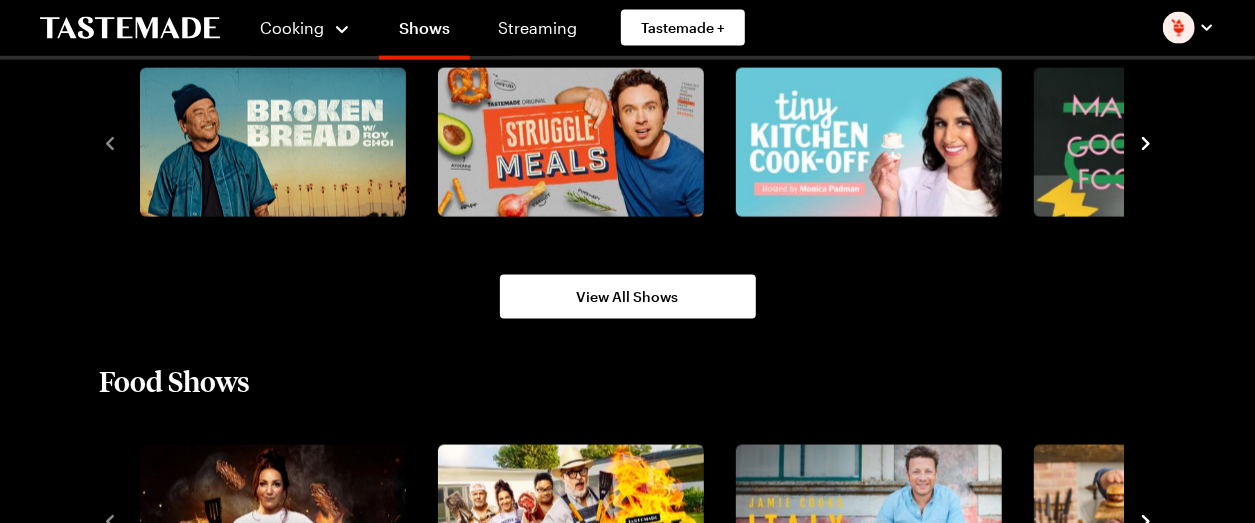 scroll, scrollTop: 1437, scrollLeft: 0, axis: vertical 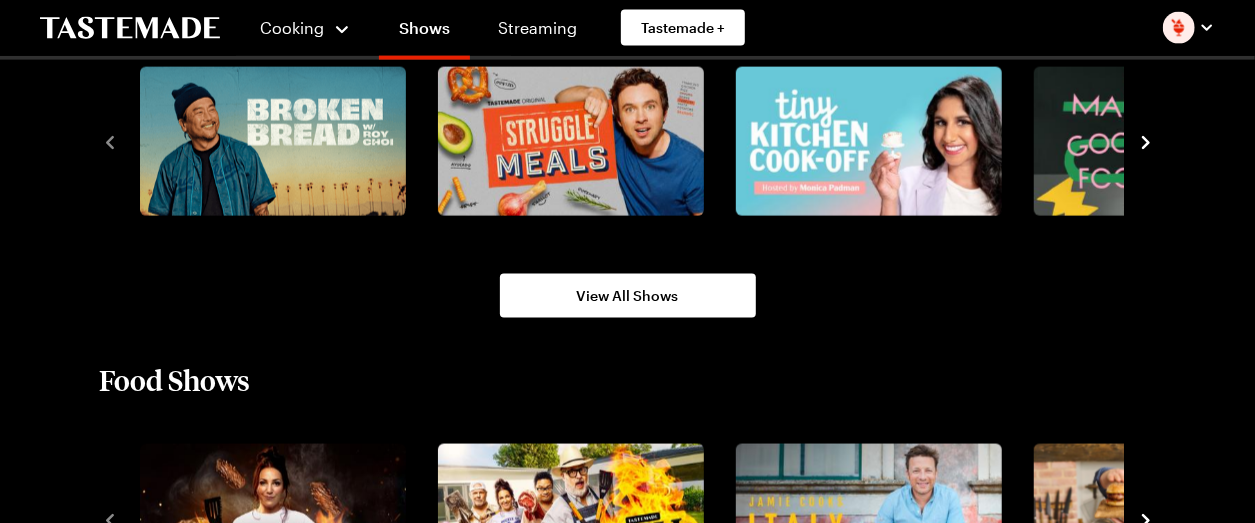 click 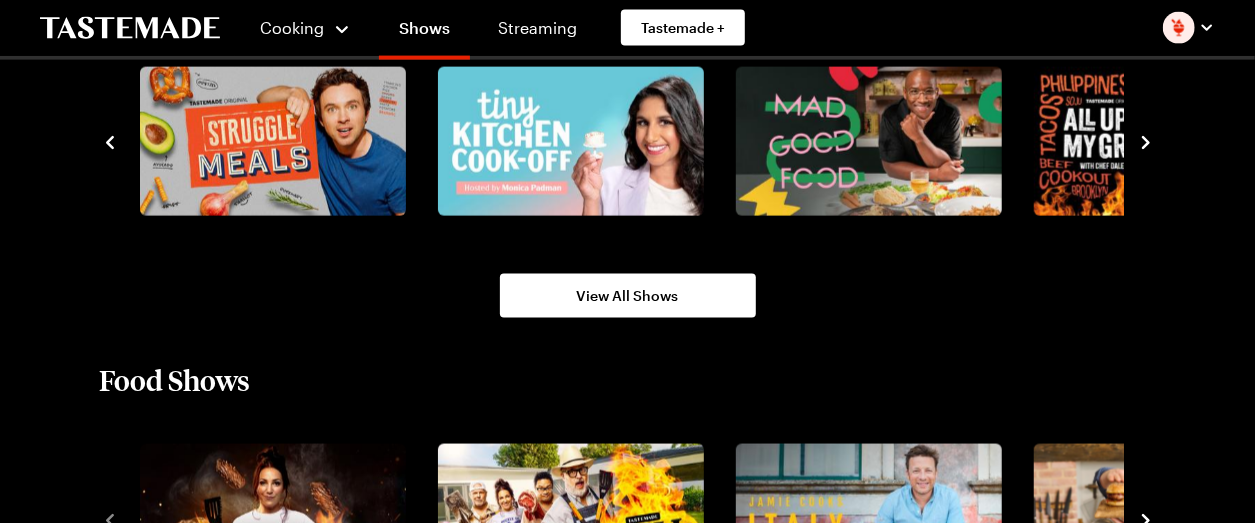 click 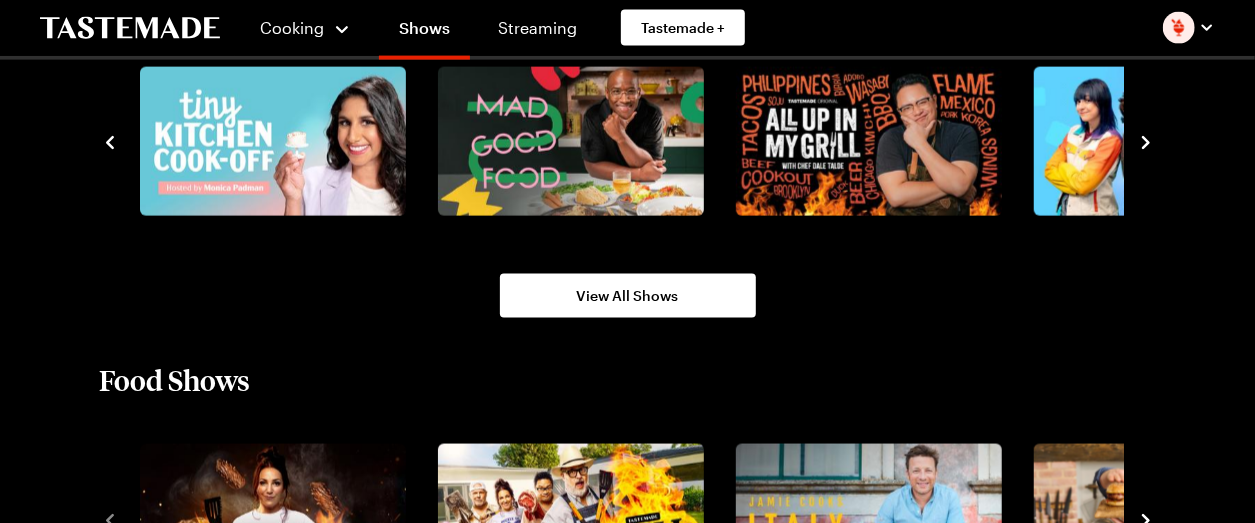 click 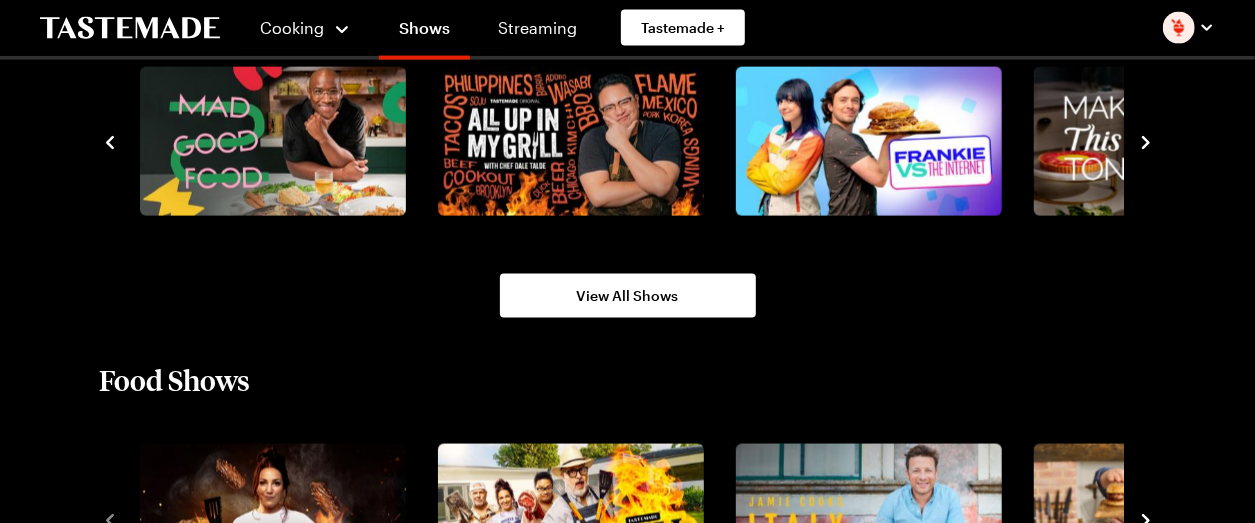 click 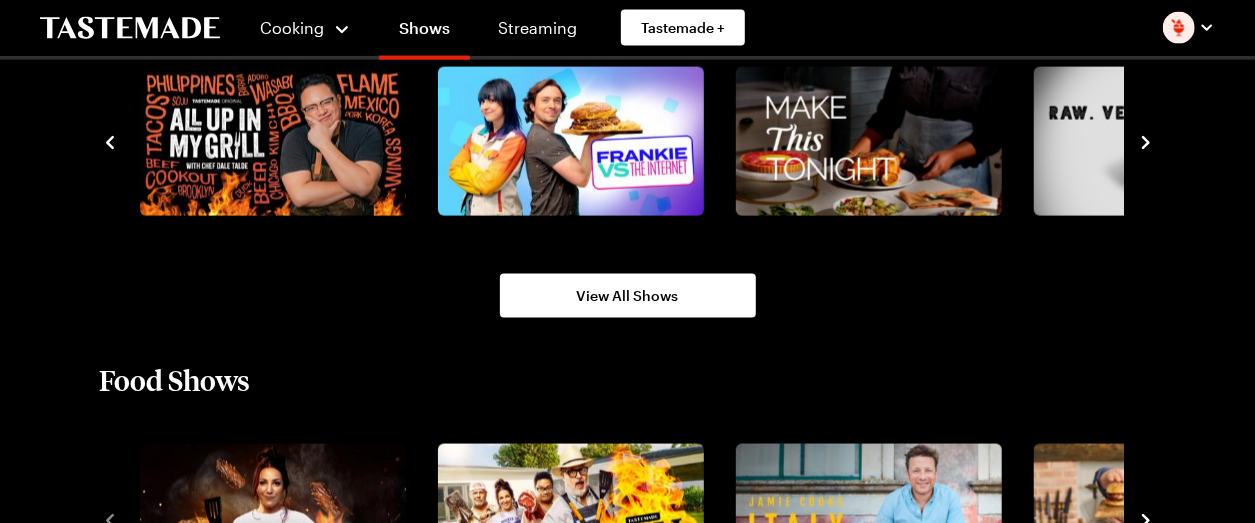 click 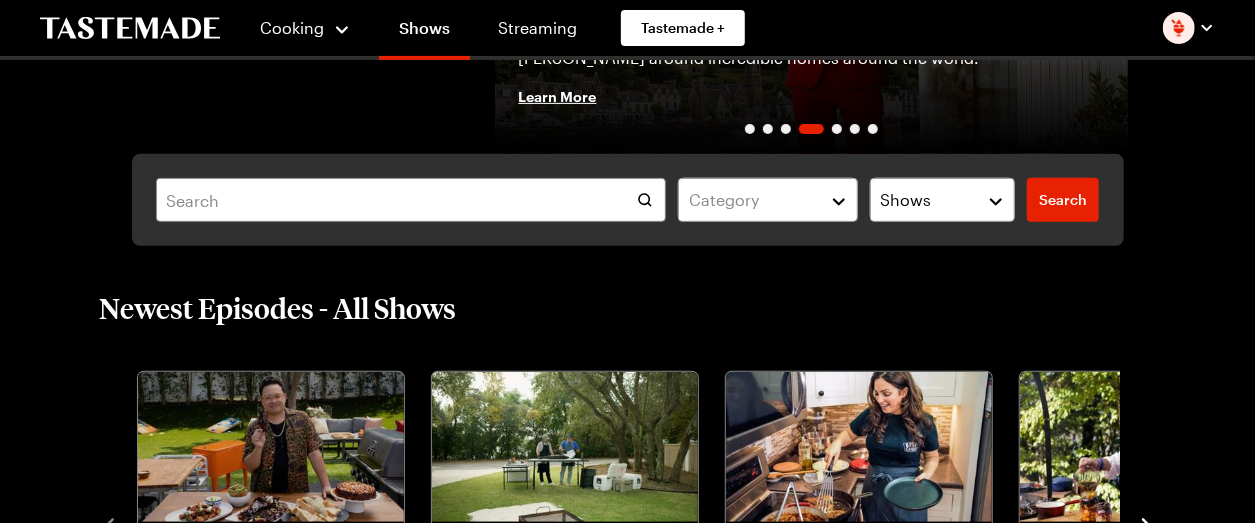 scroll, scrollTop: 327, scrollLeft: 0, axis: vertical 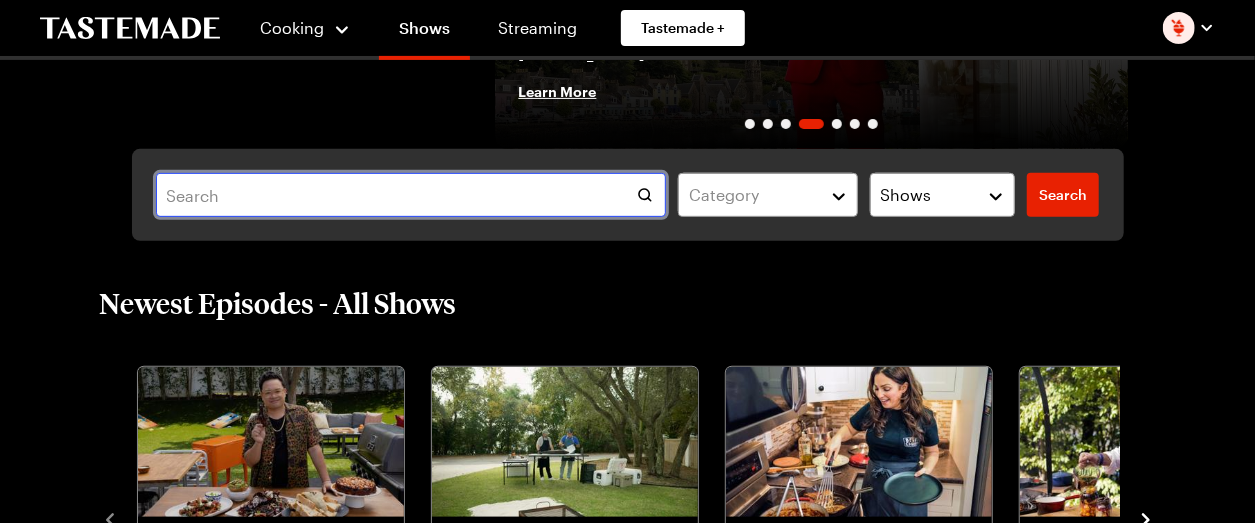 click at bounding box center (411, 195) 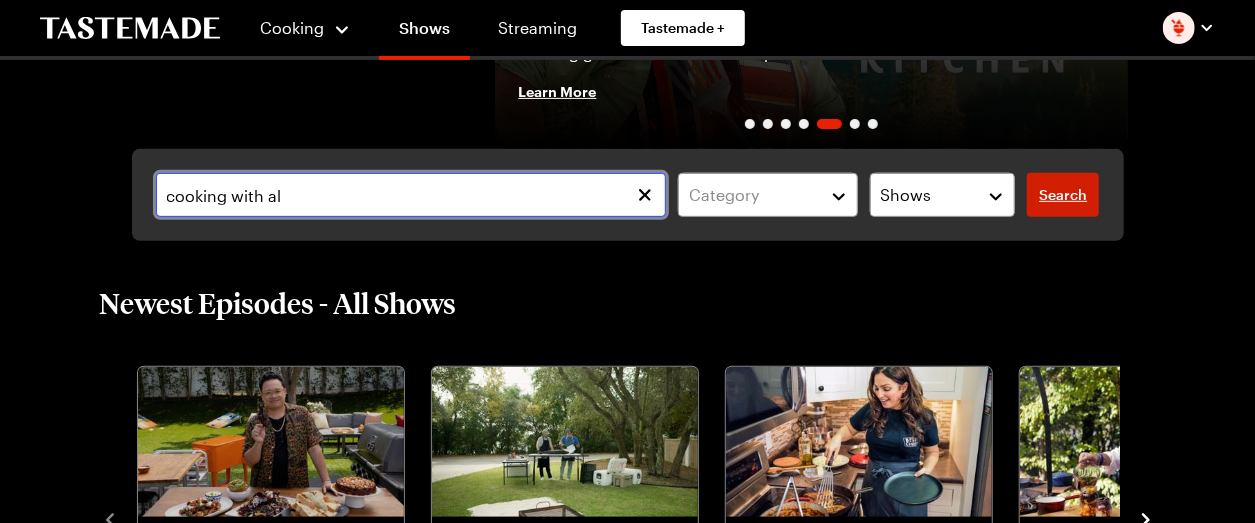 type on "cooking with al" 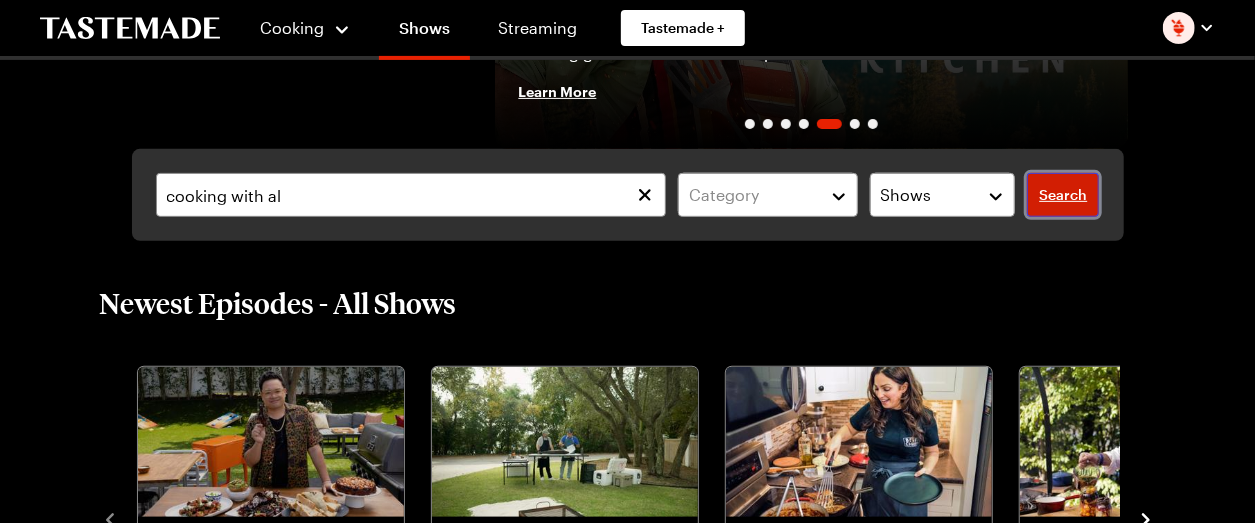 click on "Search" at bounding box center (1063, 195) 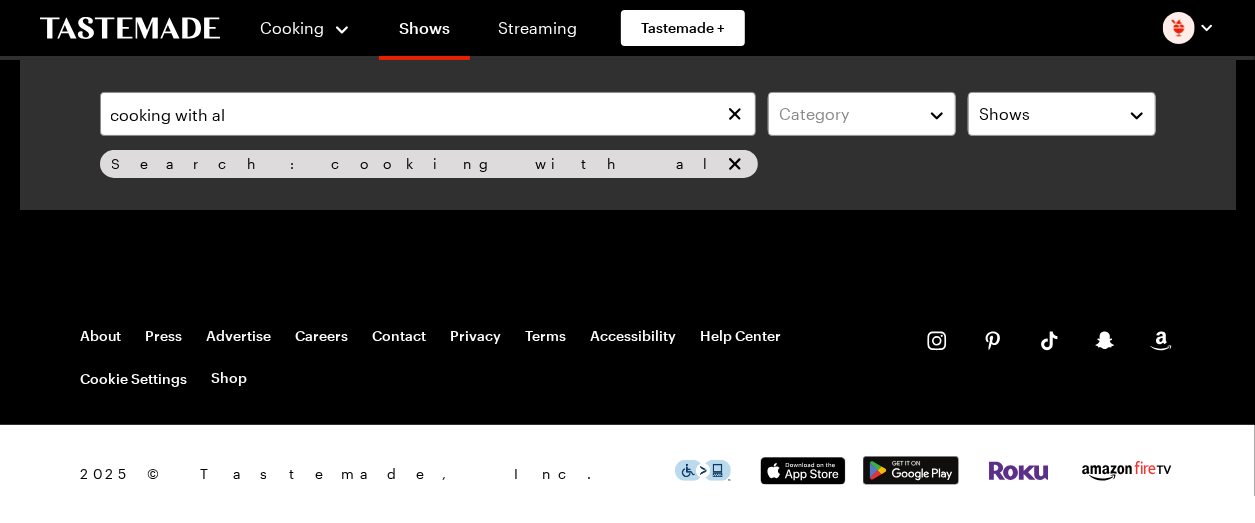 scroll, scrollTop: 0, scrollLeft: 0, axis: both 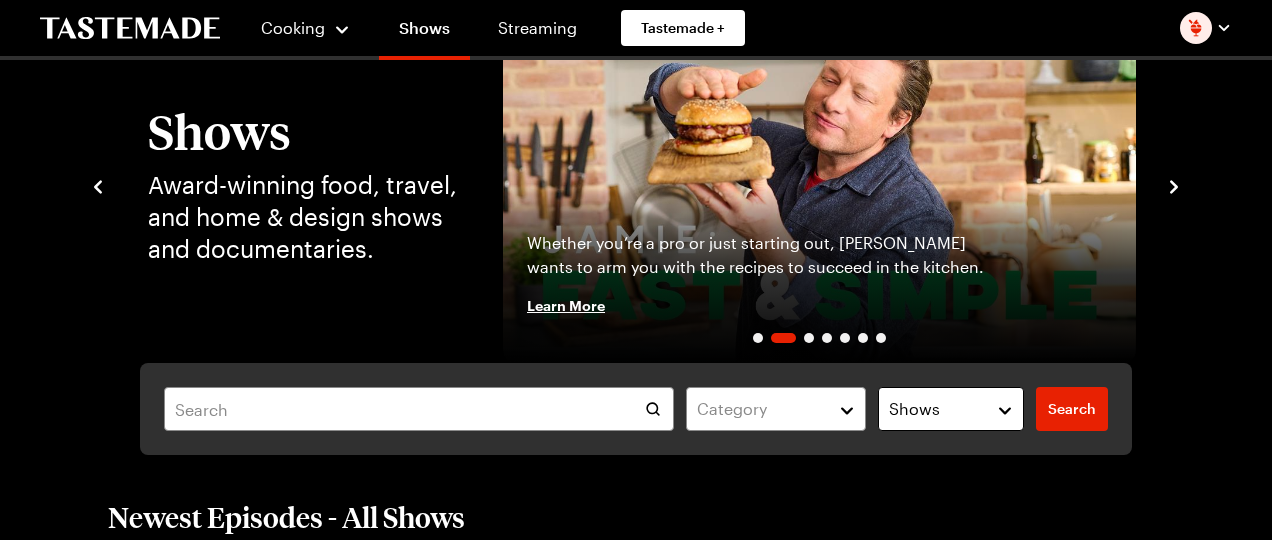 click on "Shows" at bounding box center (951, 409) 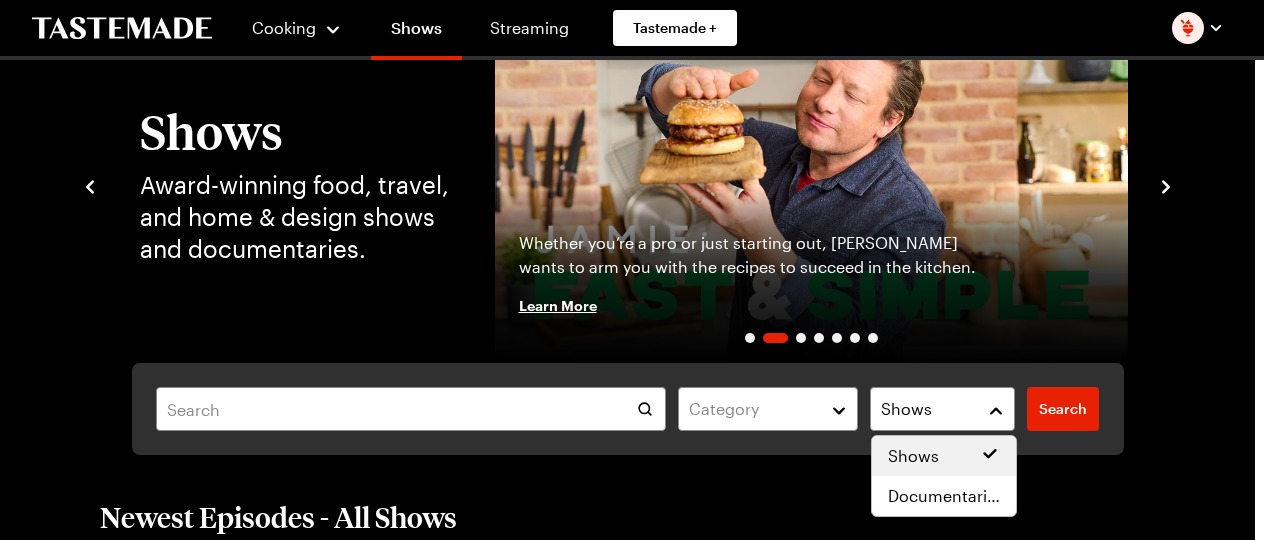 click on "Shows" at bounding box center [913, 456] 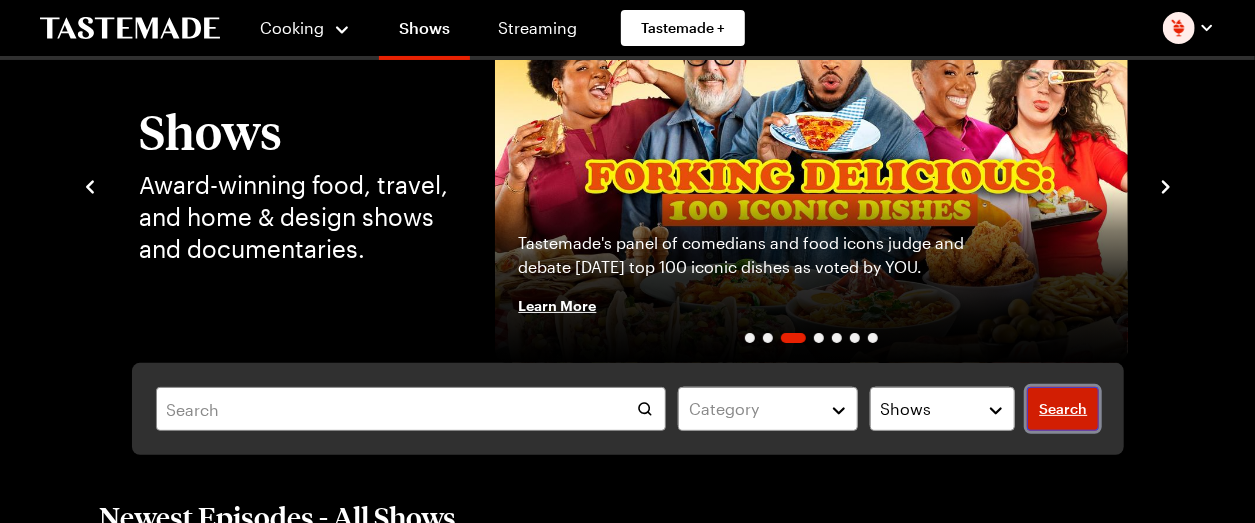 click on "Search" at bounding box center (1063, 409) 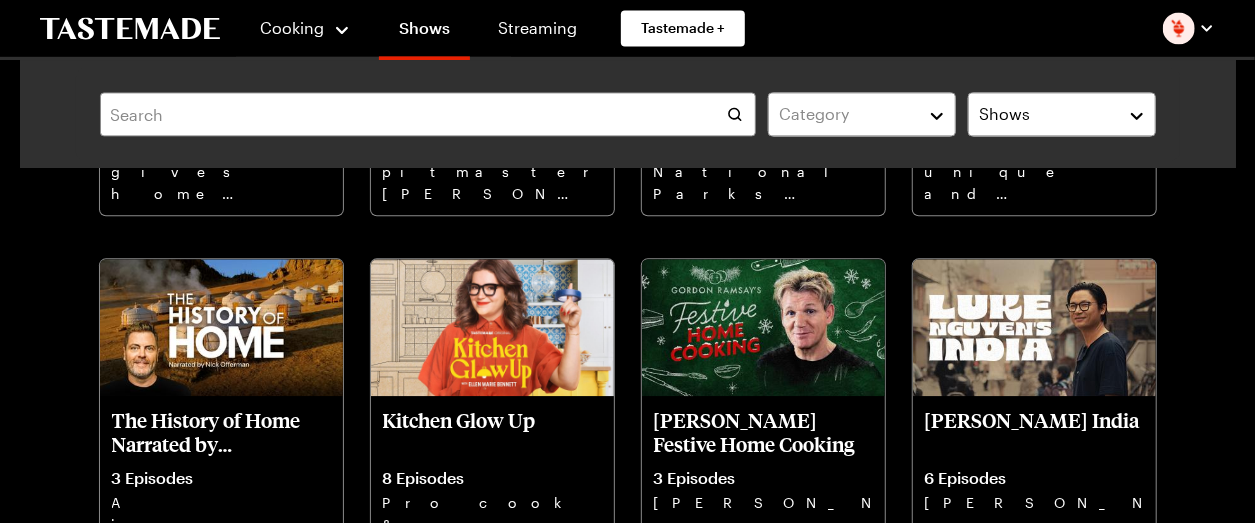 scroll, scrollTop: 2195, scrollLeft: 0, axis: vertical 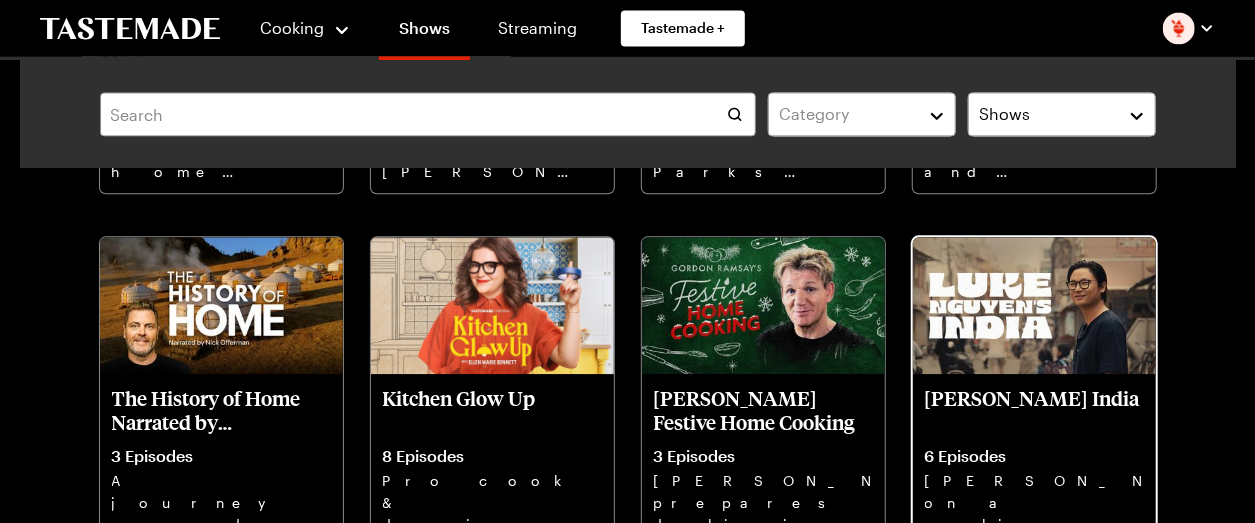 click at bounding box center (1034, 305) 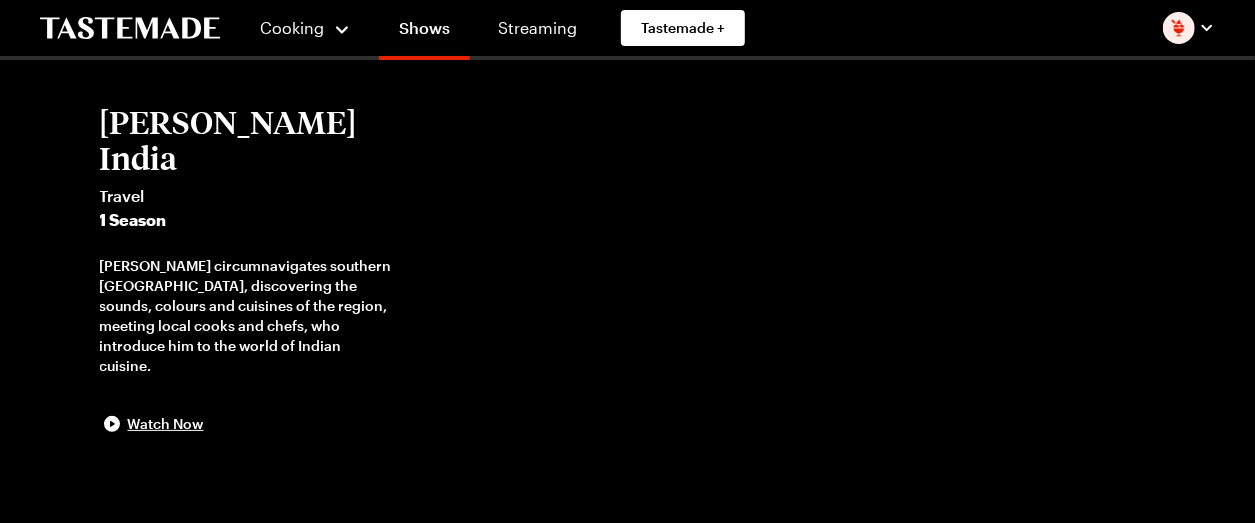scroll, scrollTop: 0, scrollLeft: 0, axis: both 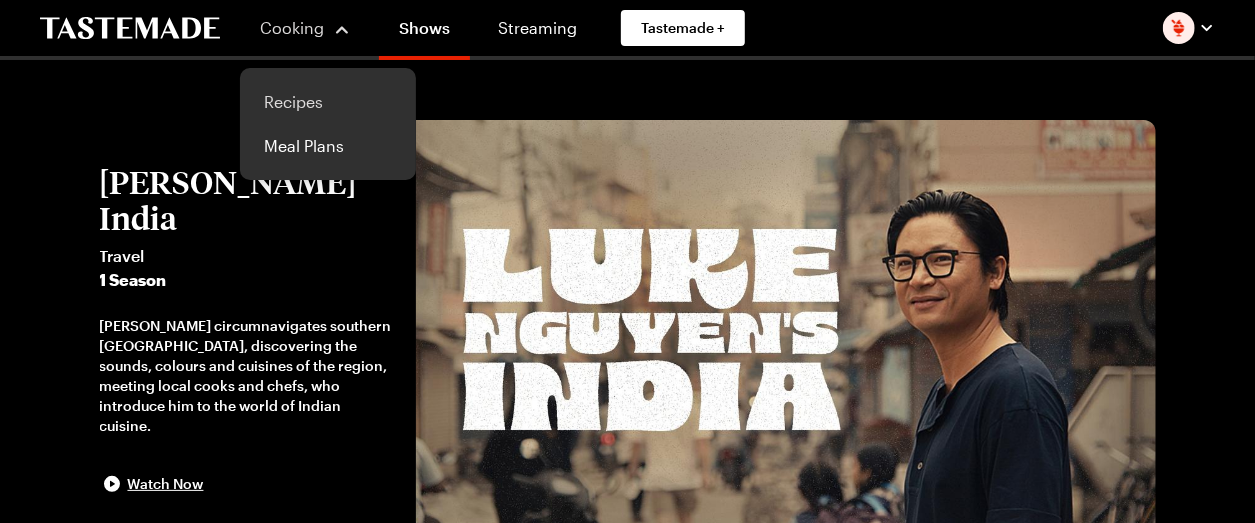 click on "Recipes" at bounding box center [328, 102] 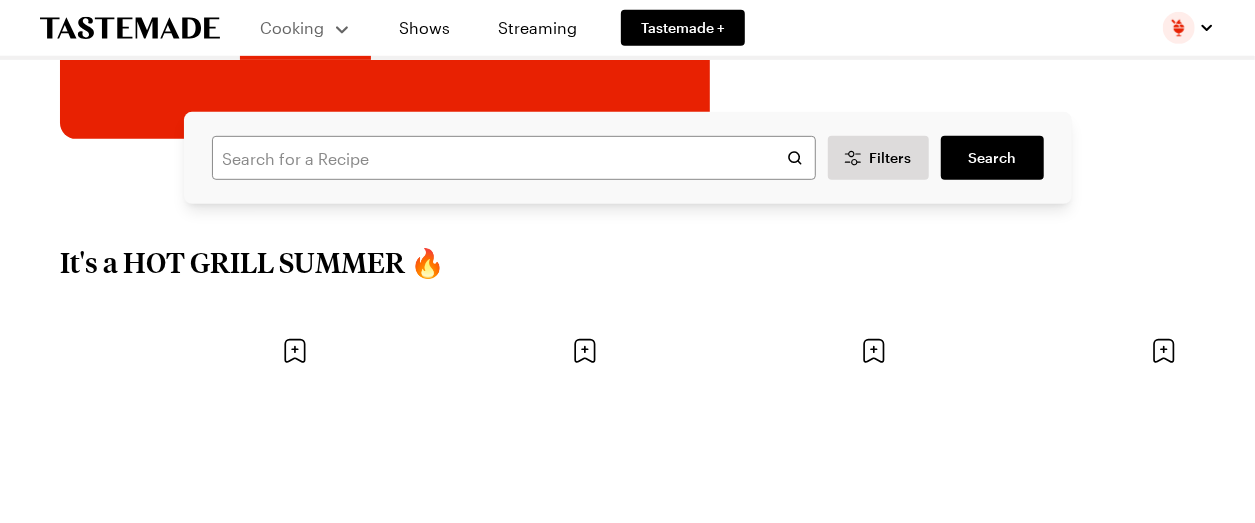 scroll, scrollTop: 471, scrollLeft: 0, axis: vertical 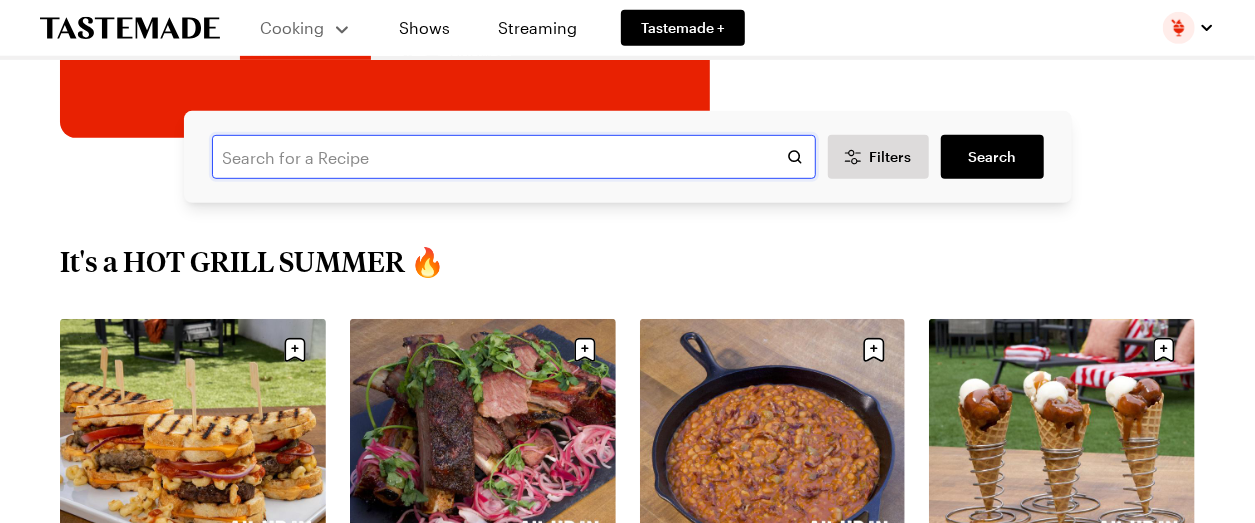click at bounding box center (514, 157) 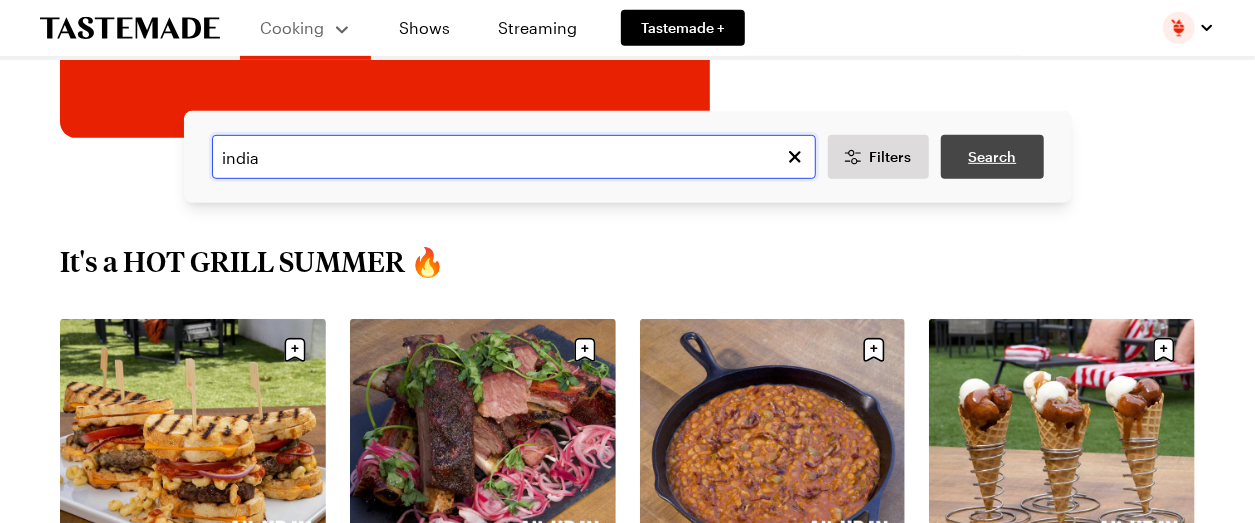 type on "india" 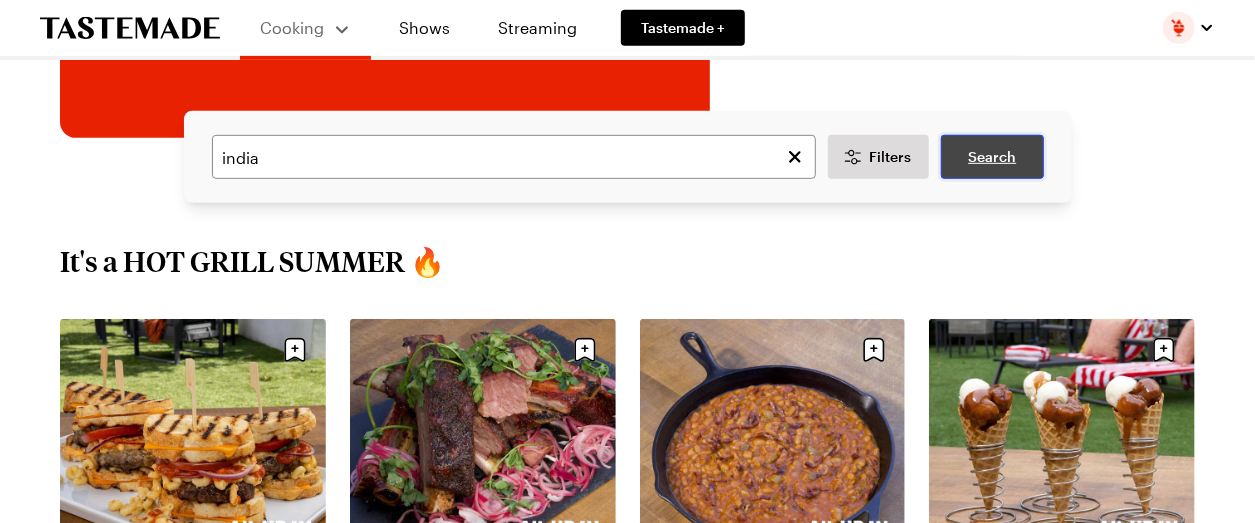 click on "Search" at bounding box center (992, 157) 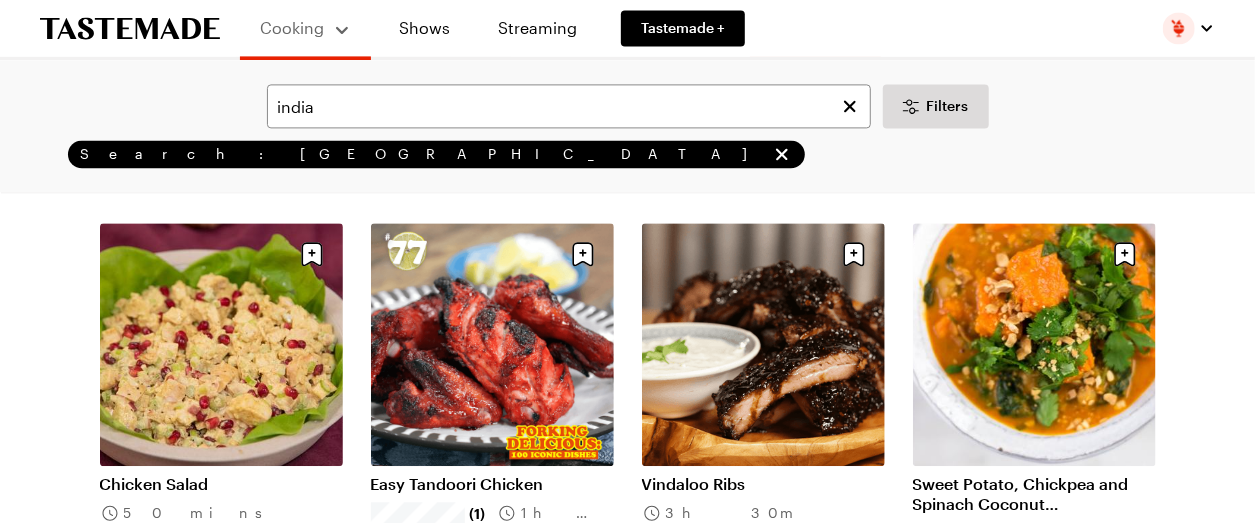 scroll, scrollTop: 2154, scrollLeft: 0, axis: vertical 